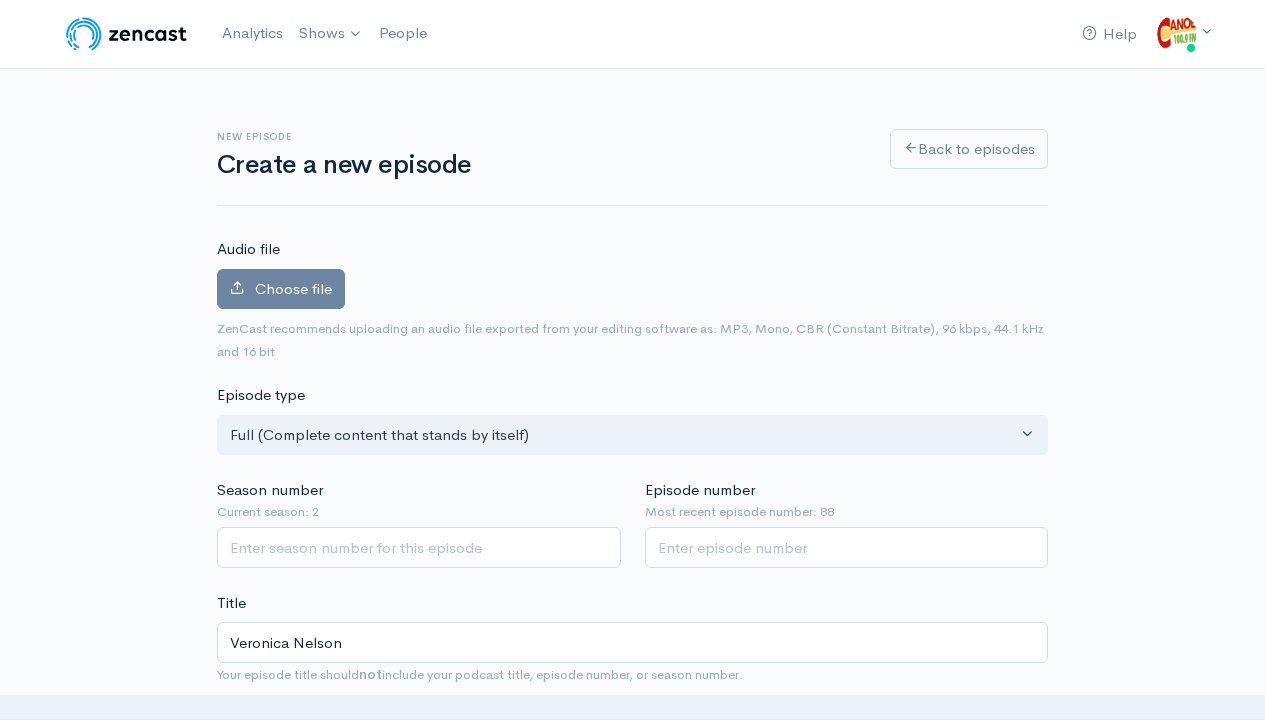 scroll, scrollTop: 797, scrollLeft: 0, axis: vertical 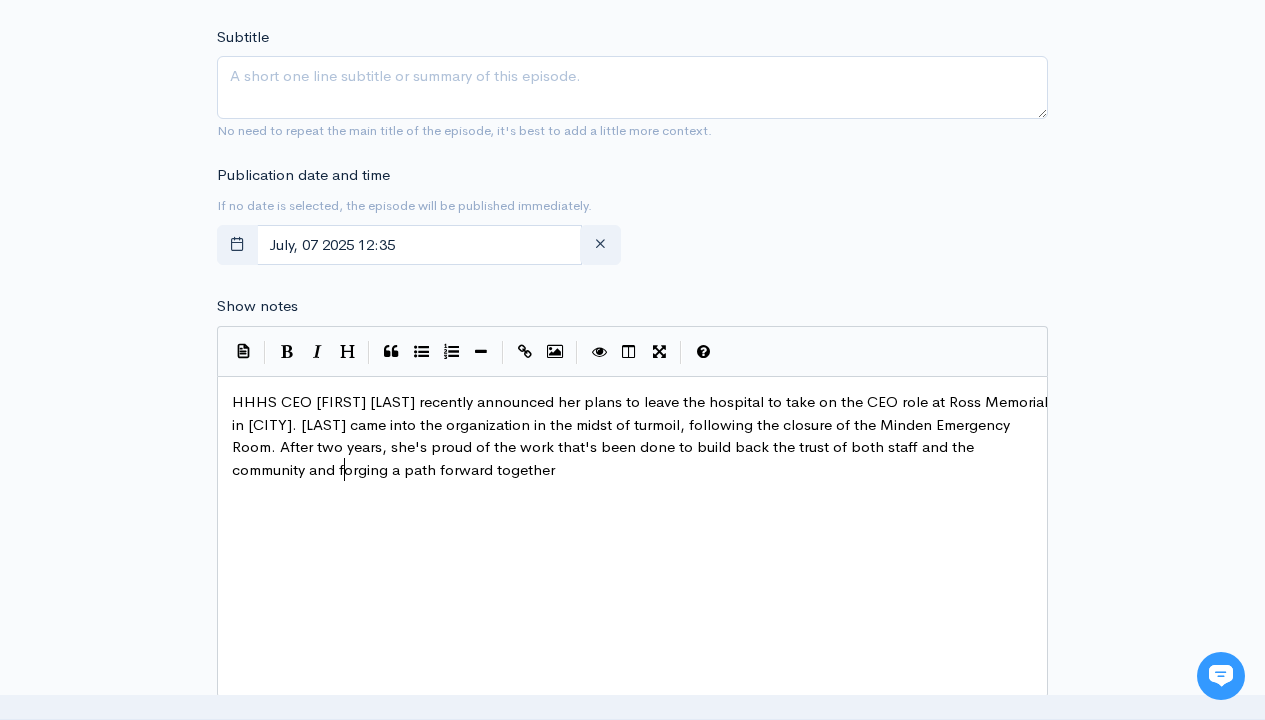 type on "HHHS CEO [FIRST] [LAST] recently announced her plans to leave the hospital to take on the CEO role at Ross Memorial in [CITY]. [LAST] came into the organization in the midst of turmoil, following the closure of the Minden Emergency Room. After two years, she's proud of the work that's been done to build back the trust of both staff and the community and forging a path forward together" 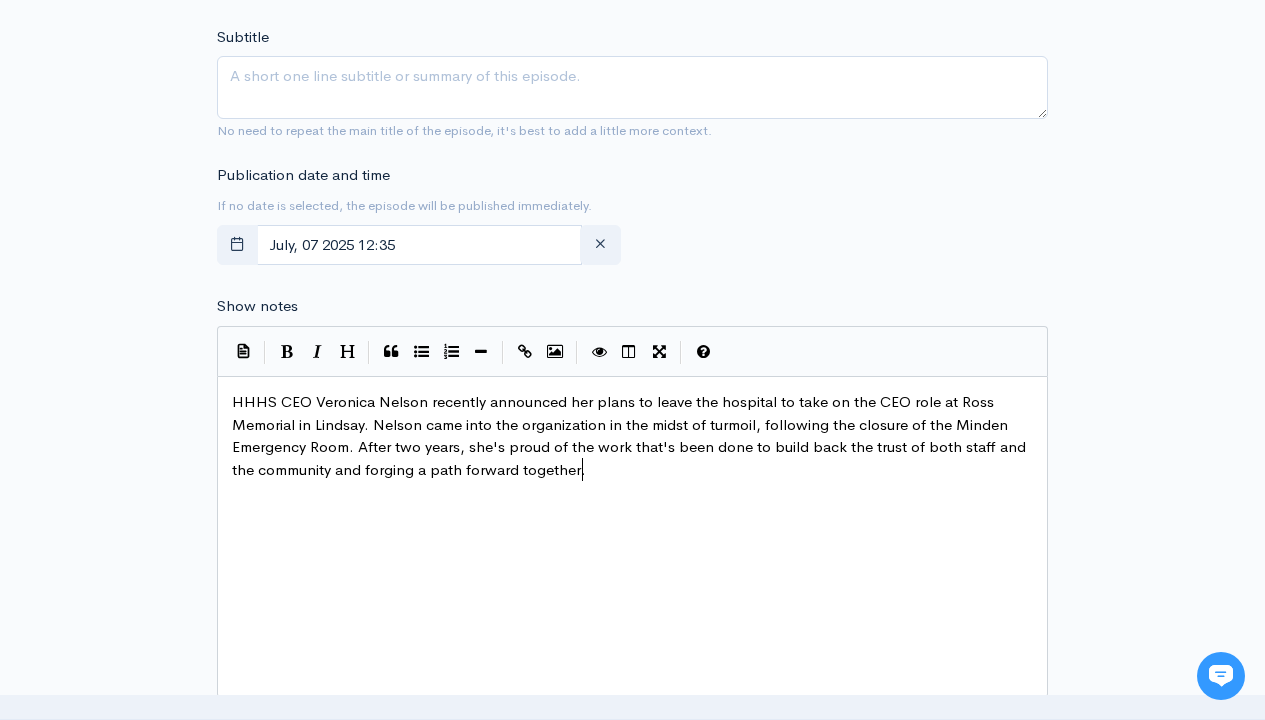 scroll, scrollTop: 7, scrollLeft: 117, axis: both 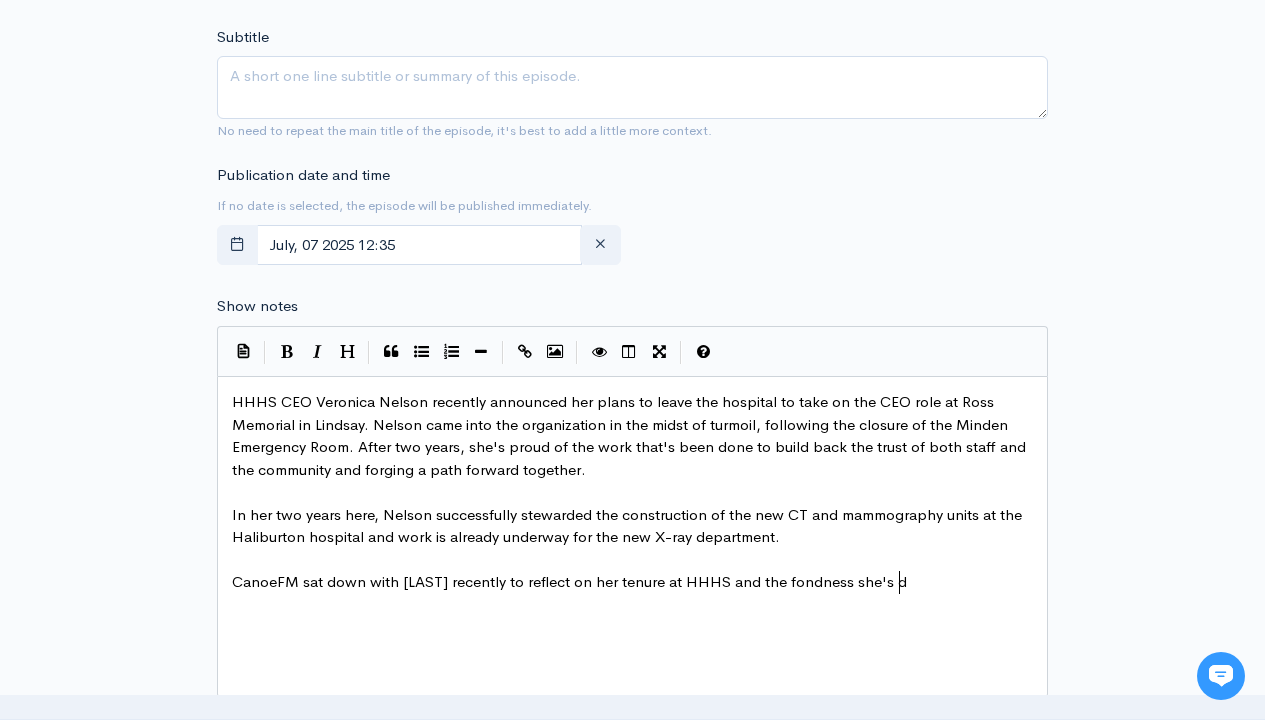 type on "CanoeFM sat down with Nelson recently to reflect on her tenure at HHHS and the fondness she's developed for the community." 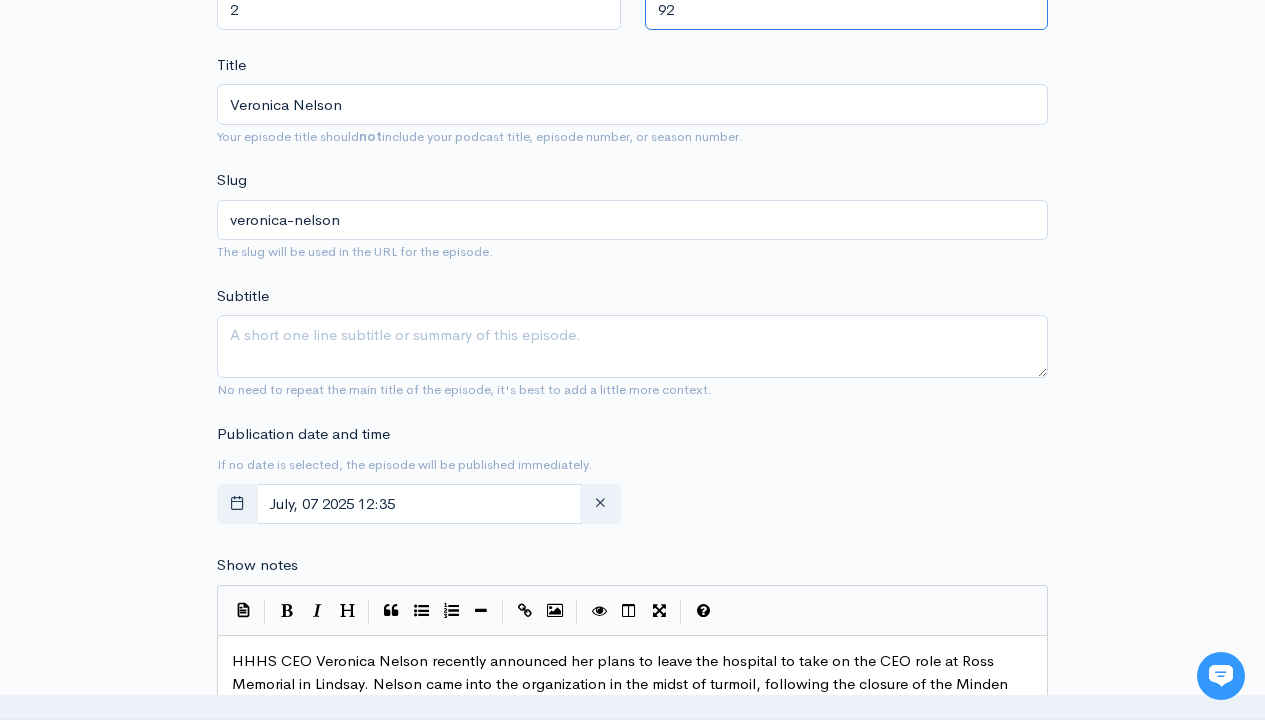 type on "92" 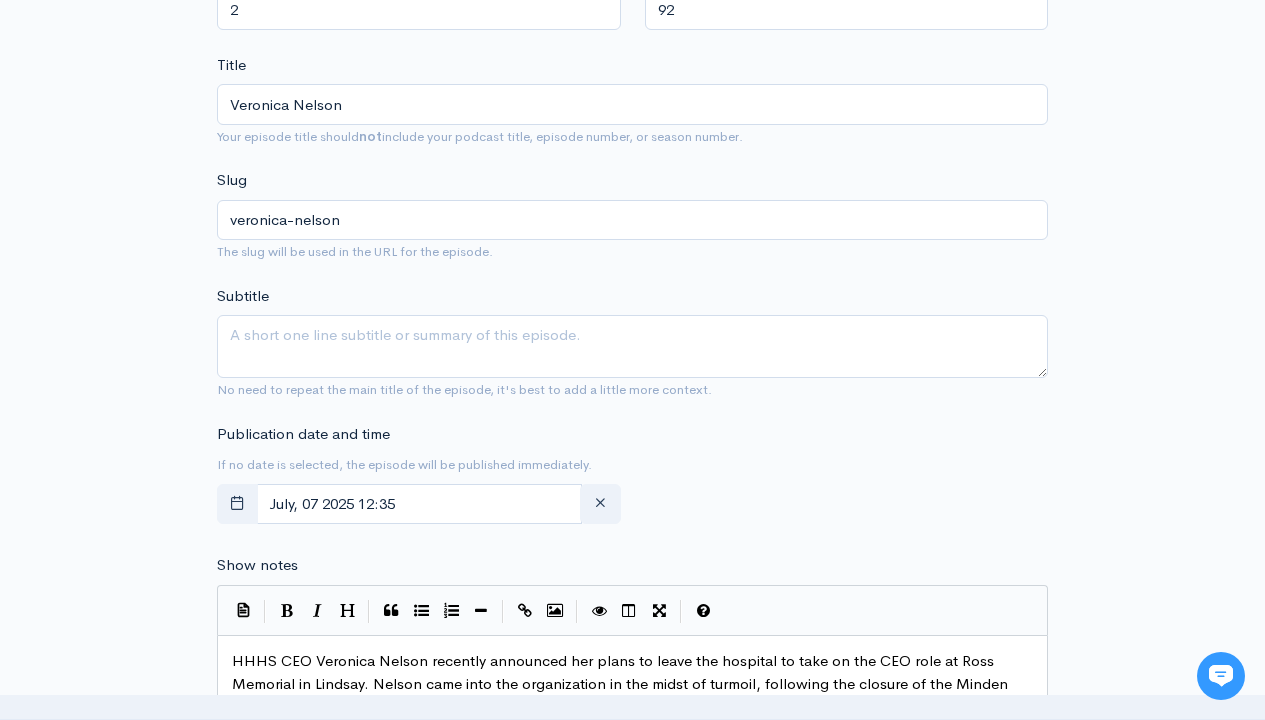 click on "Tags" at bounding box center [320, 1147] 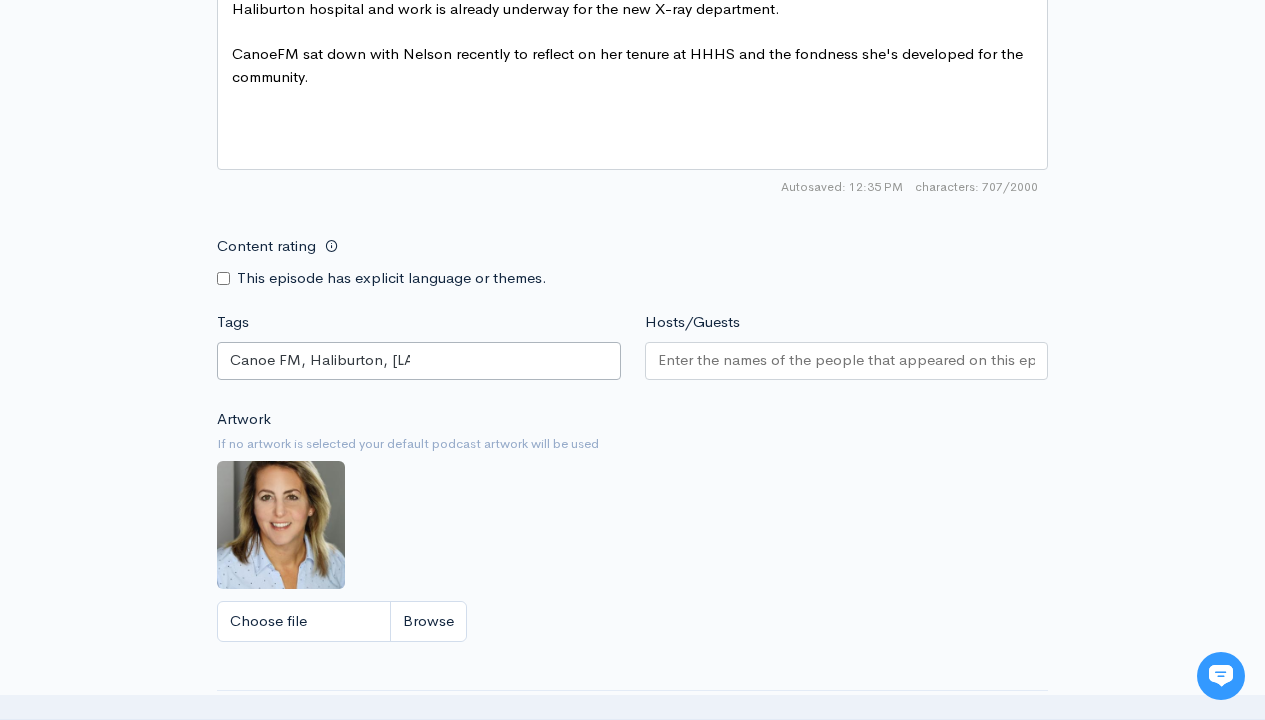 type on "Canoe FM, Haliburton, [LAST], HHHS, CEO" 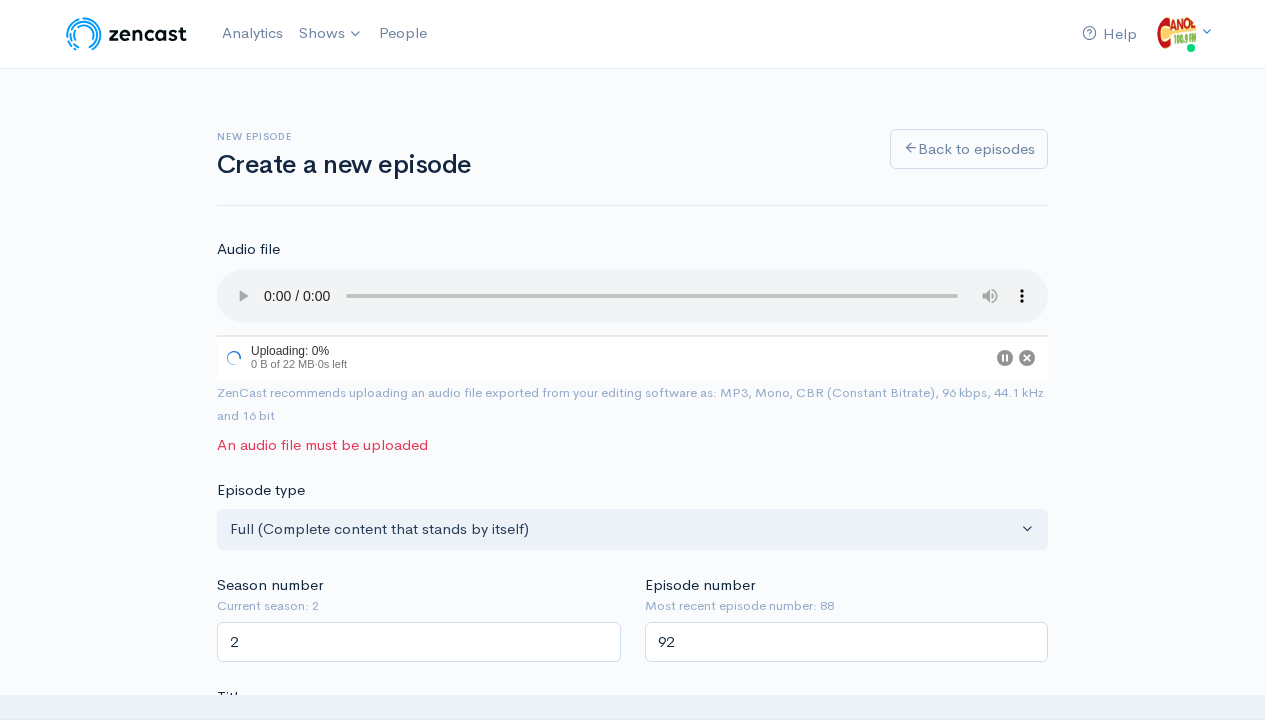 scroll, scrollTop: 1069, scrollLeft: 0, axis: vertical 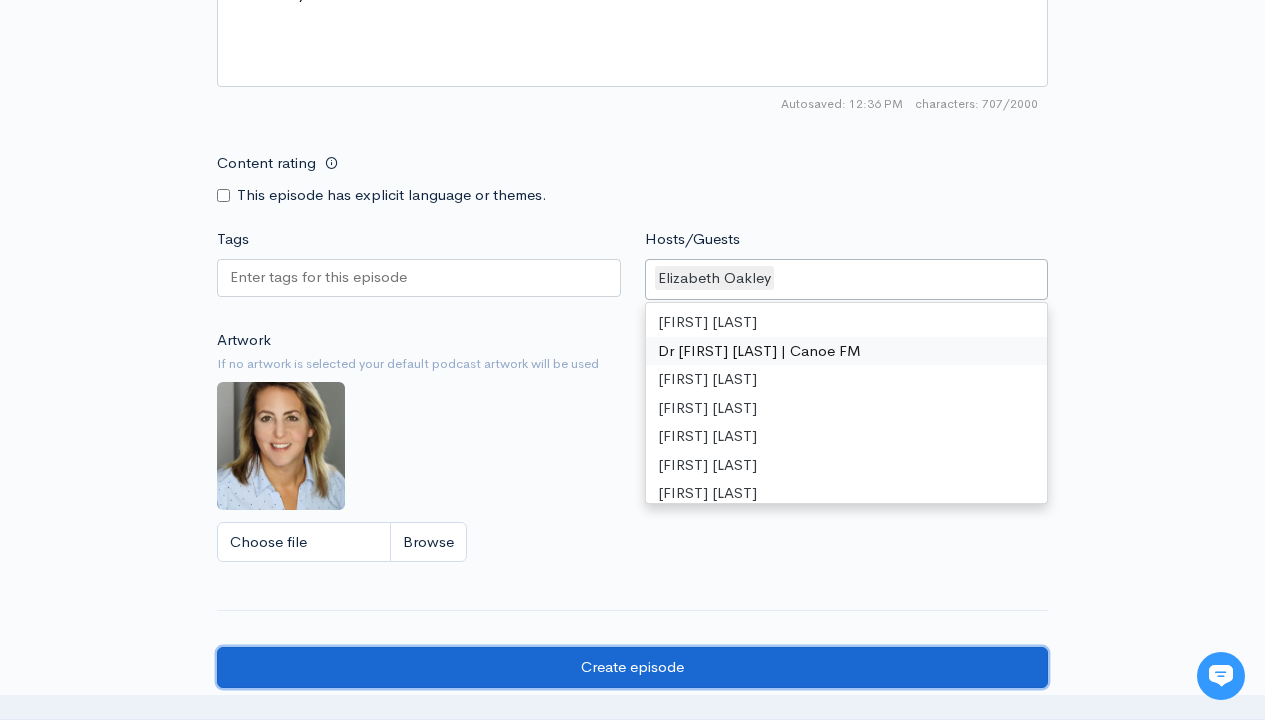 click on "Create episode" at bounding box center (632, 667) 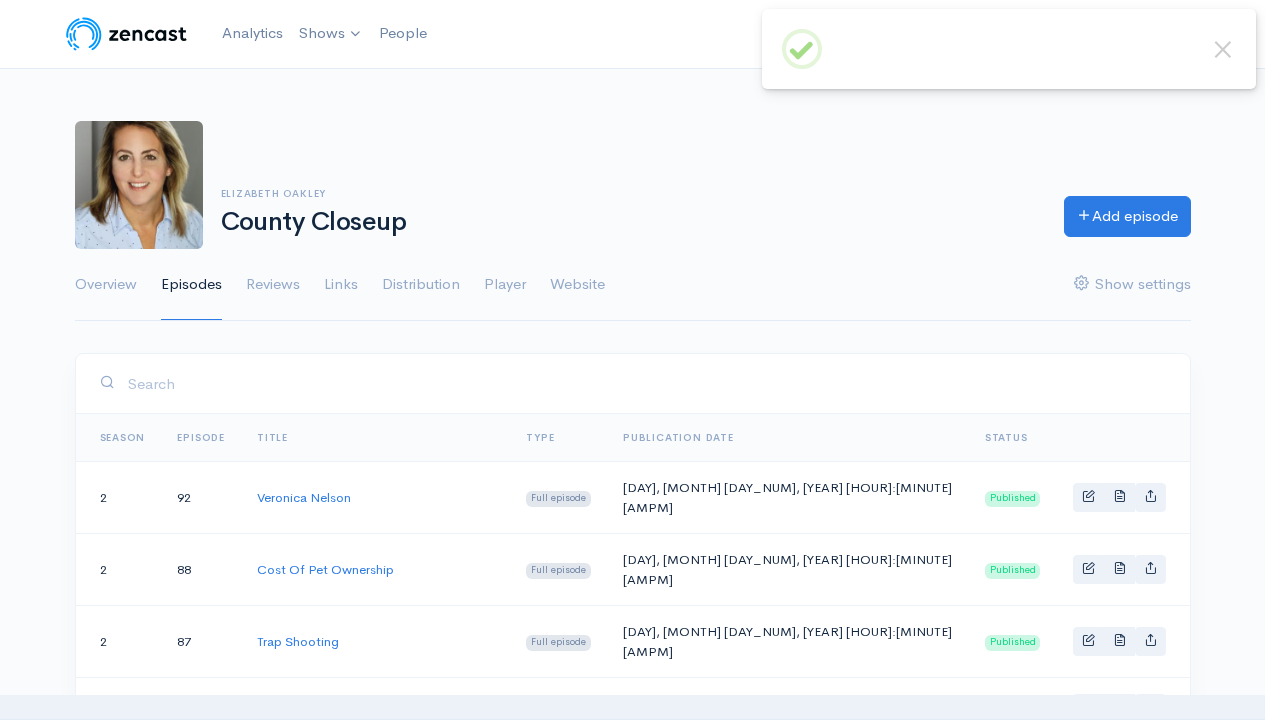 scroll, scrollTop: 0, scrollLeft: 0, axis: both 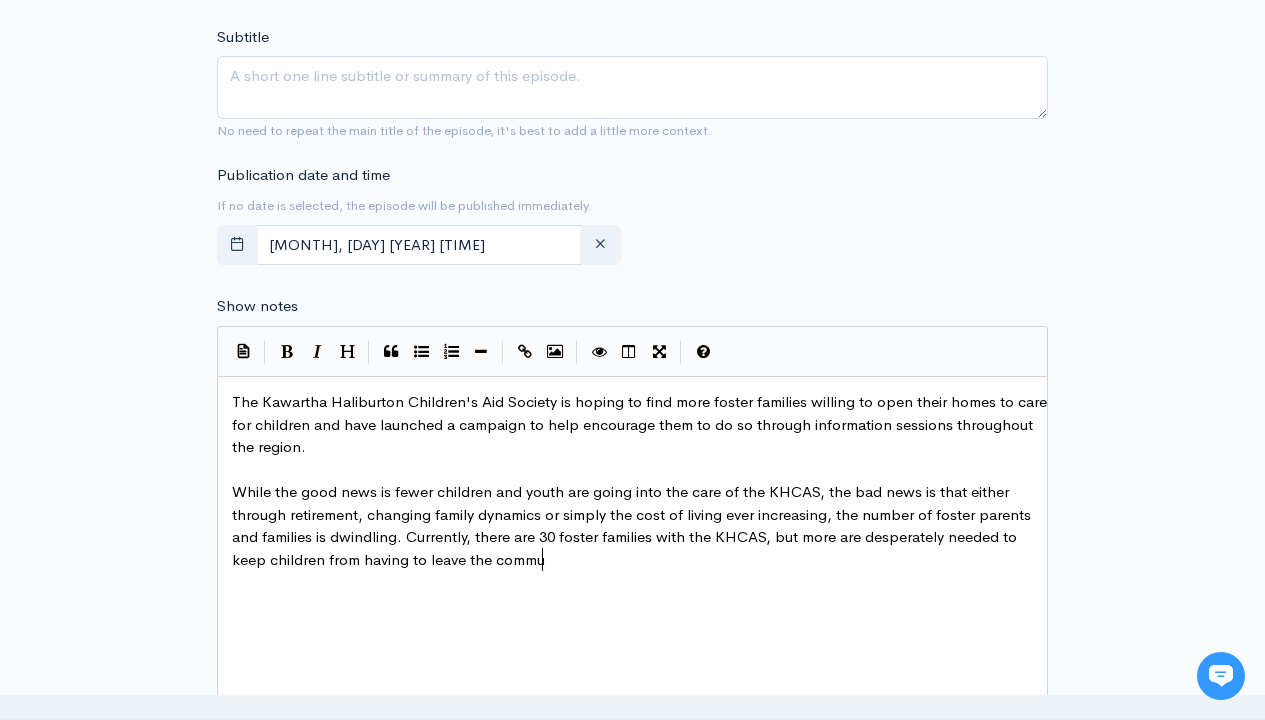 type on "While the good news is fewer children and youth are going into the care of the KHCAS, the bad news is that either through retirement, changing family dynamics or simply the cost of living ever increasing, the number of foster parents and families is dwindling. Currently, there are 30 foster families with the KHCAS, but more are desperately needed to keep children from having to leave the communities they live in." 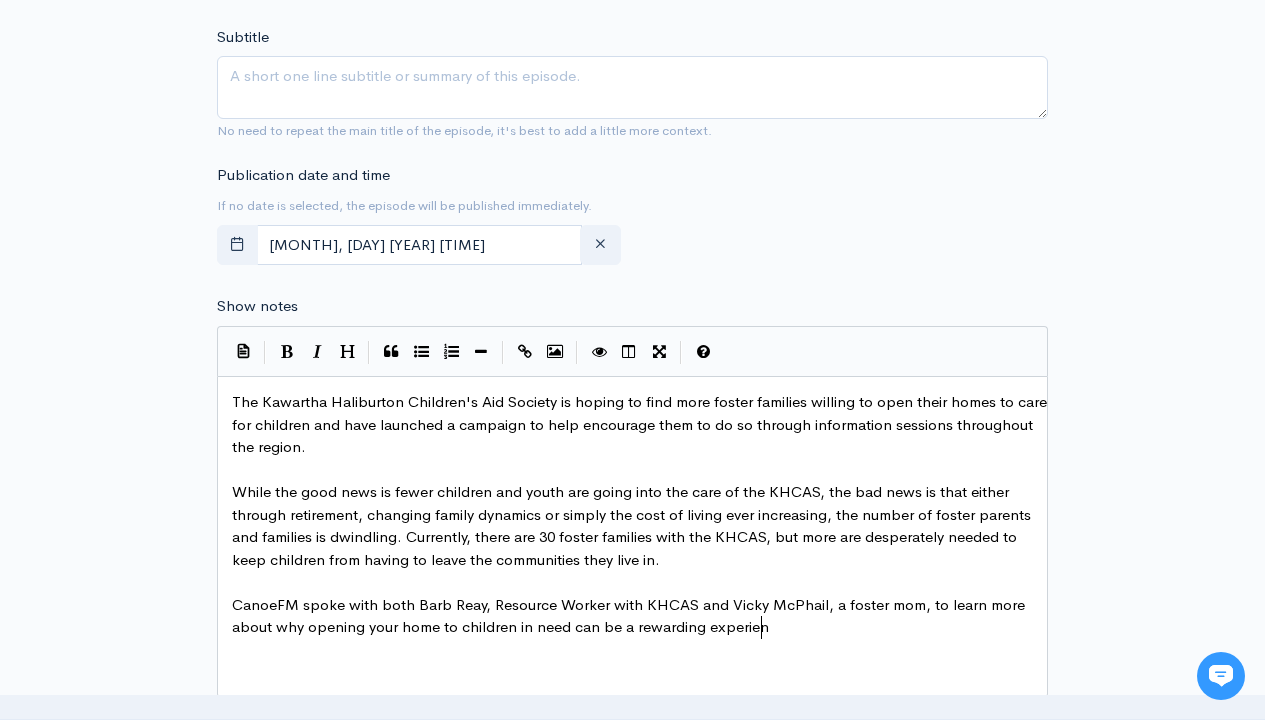 type on "CanoeFM spoke with both Barb Reay, Resource Worker with KHCAS and Vicky McPhail, a foster mom, to learn more about why opening your home to children in need can be a rewarding experience." 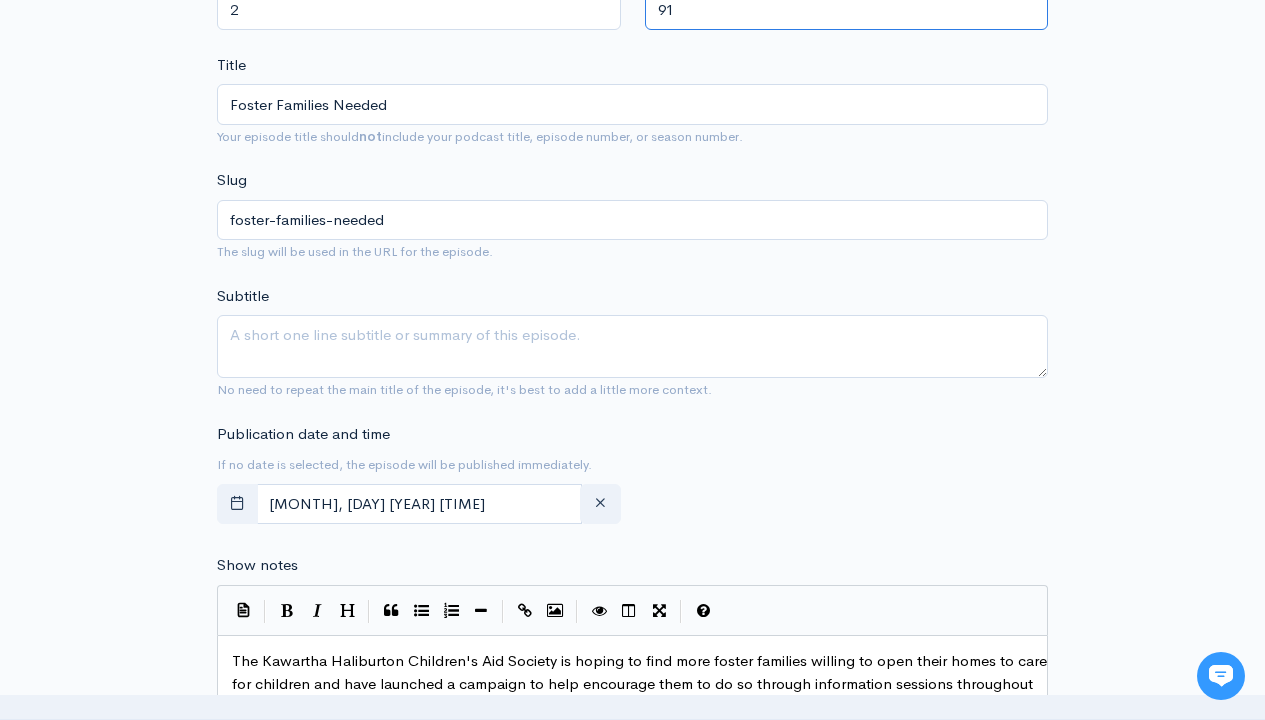 type on "91" 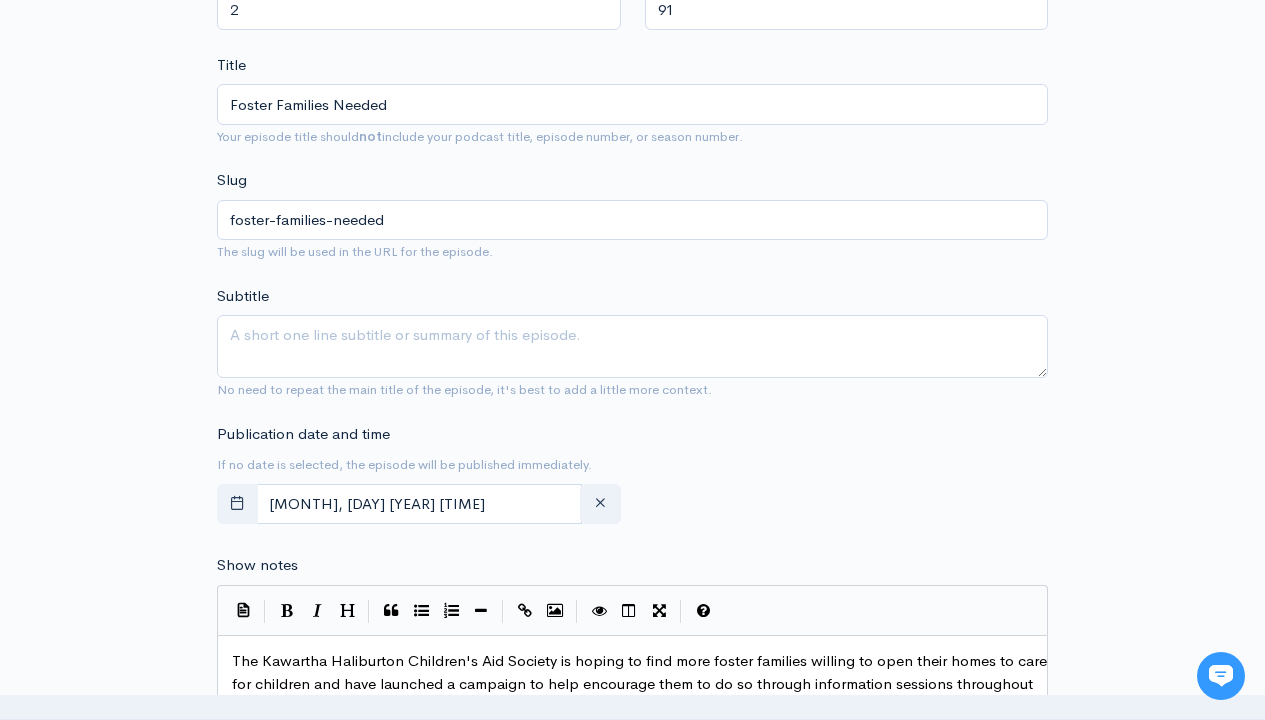 click on "Tags" at bounding box center [320, 1147] 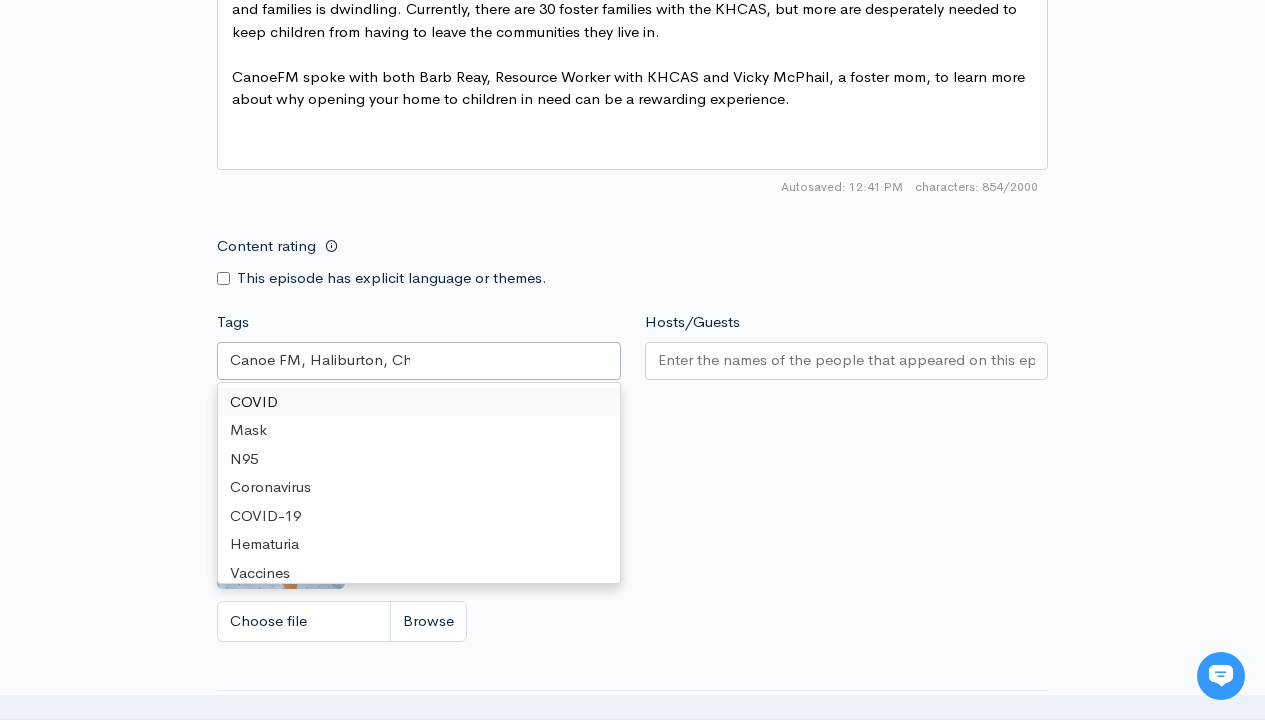 type on "Canoe FM, Haliburton, Children, Foster Families, Parents" 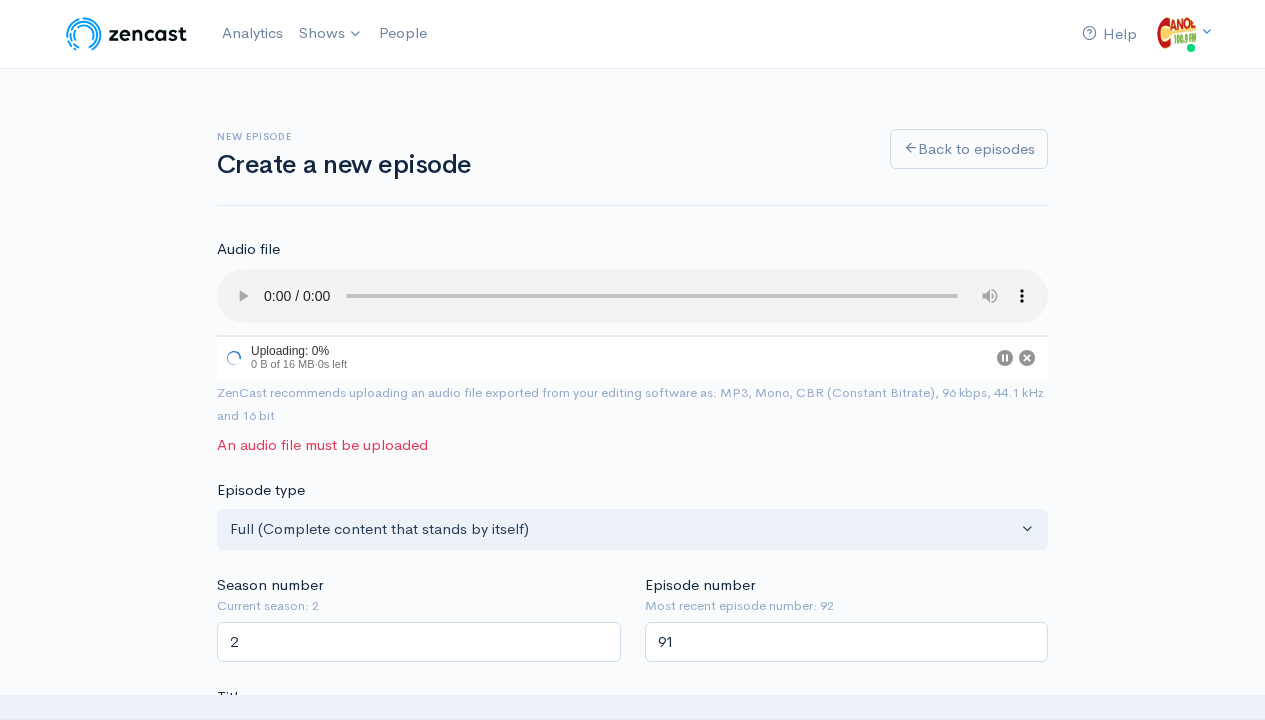 scroll, scrollTop: 1051, scrollLeft: 0, axis: vertical 